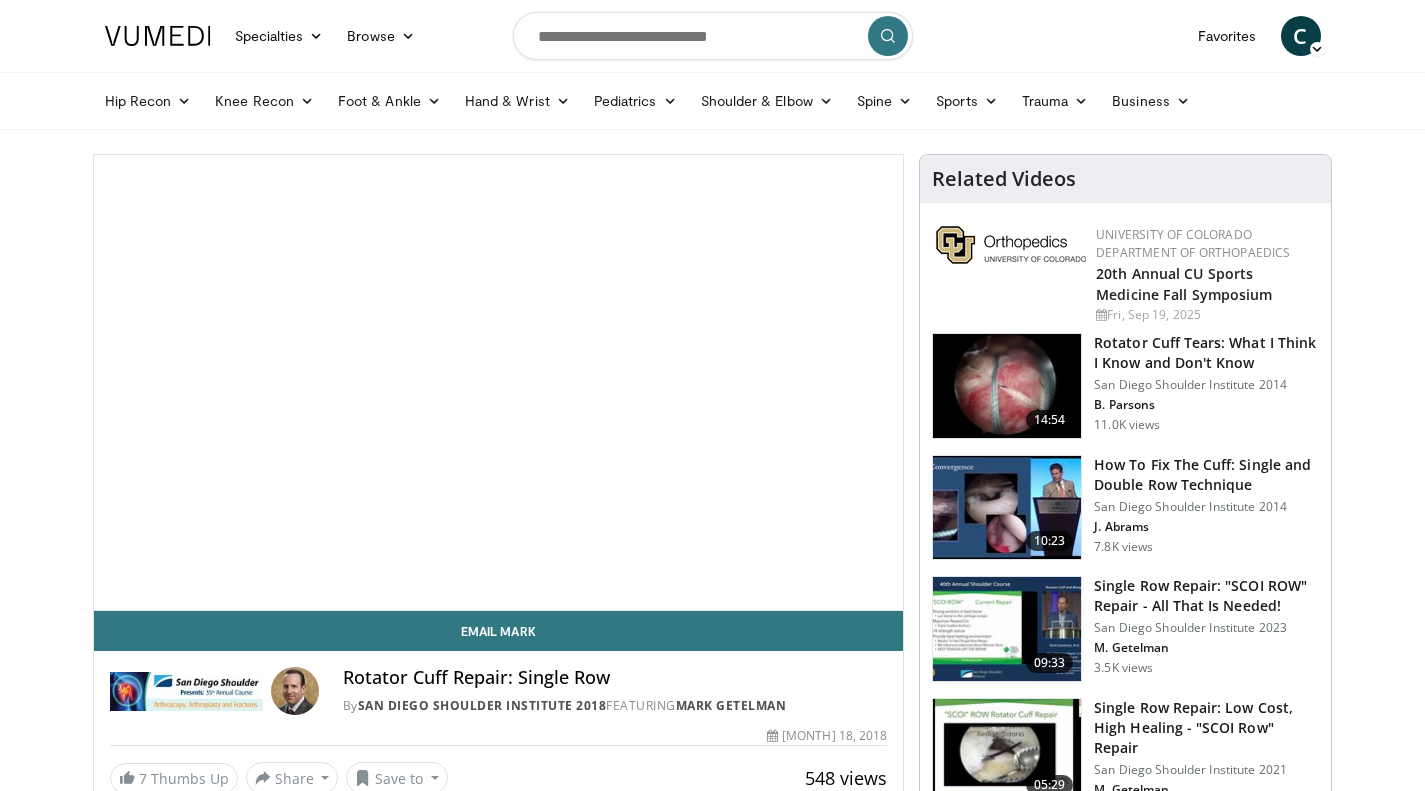 scroll, scrollTop: 0, scrollLeft: 0, axis: both 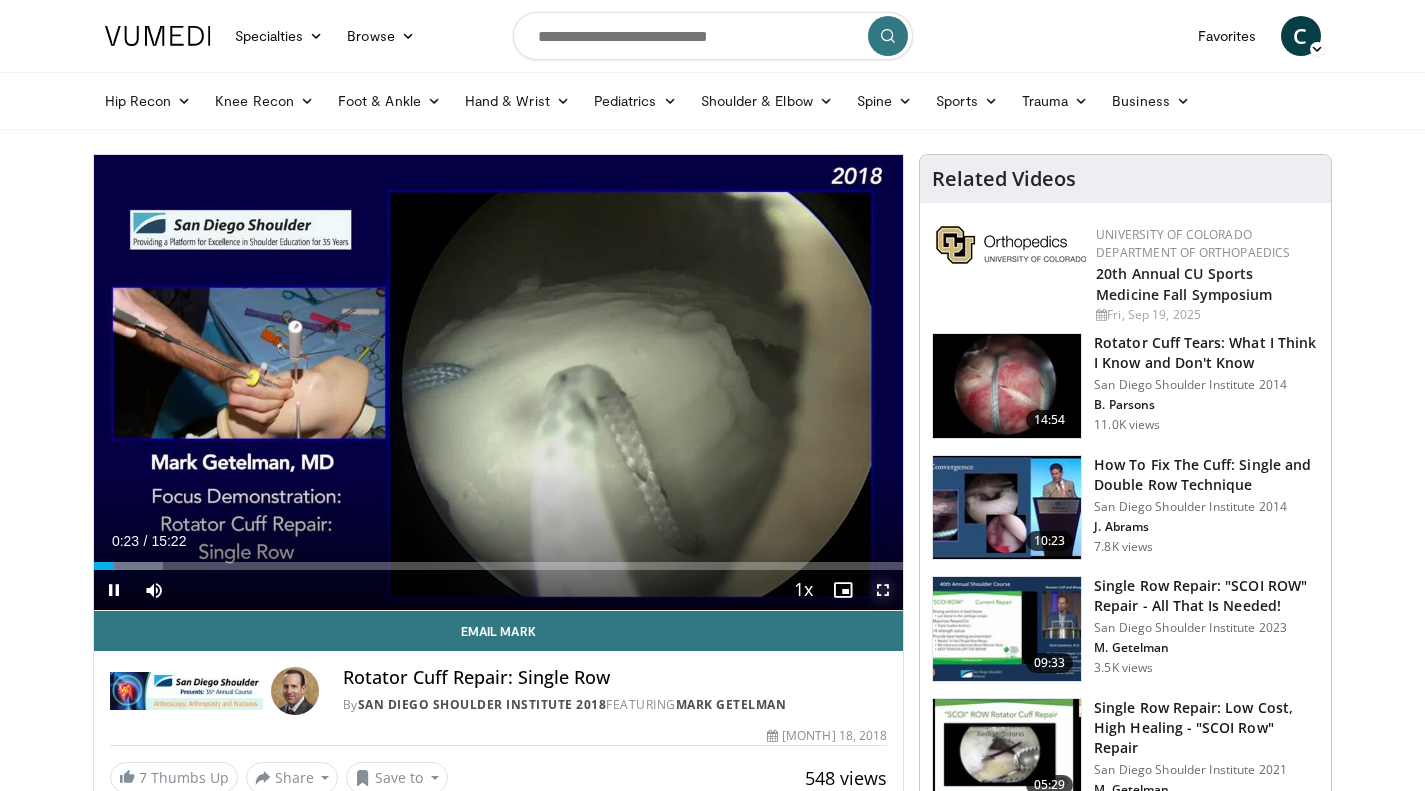 click at bounding box center (883, 590) 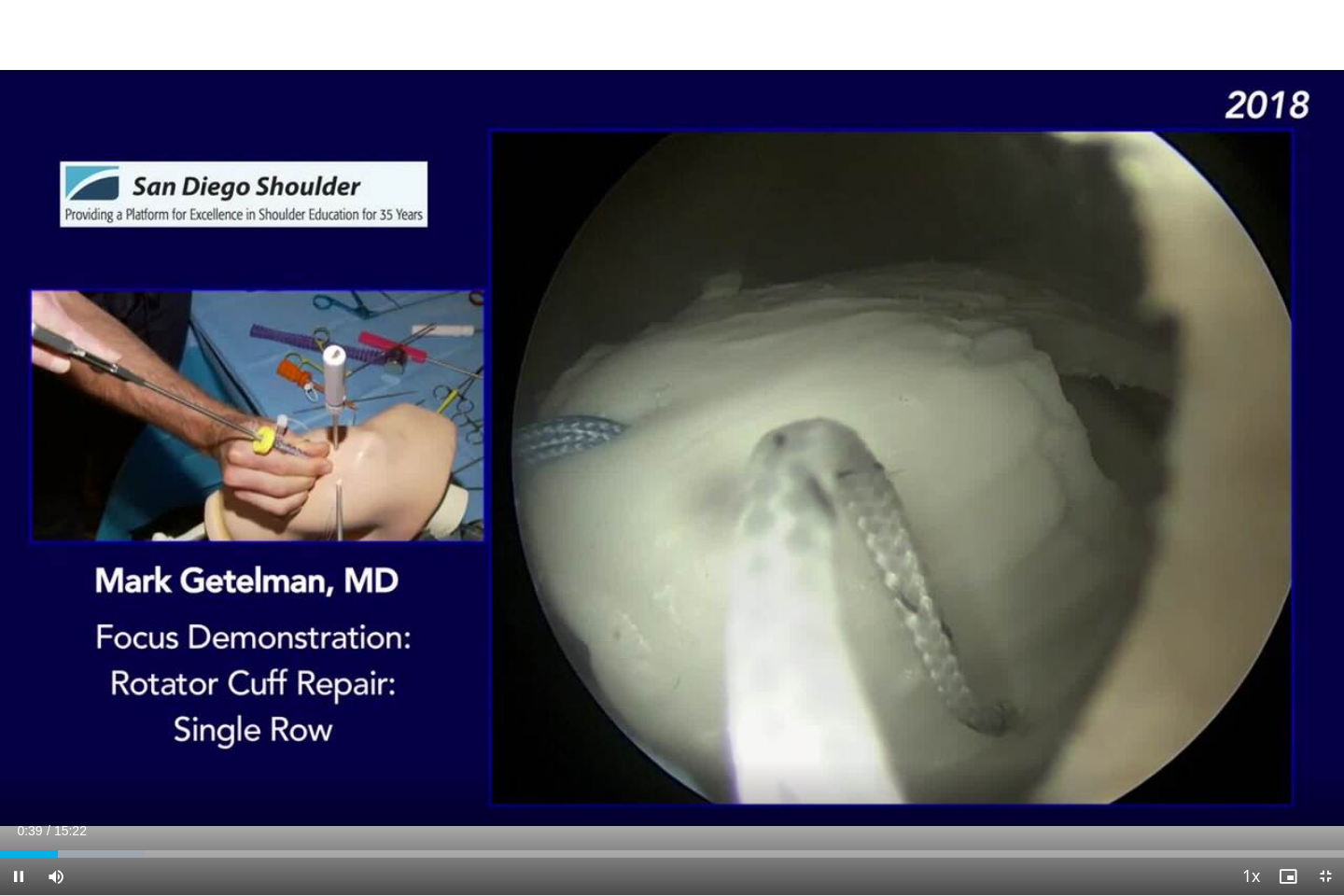 click at bounding box center (672, 448) 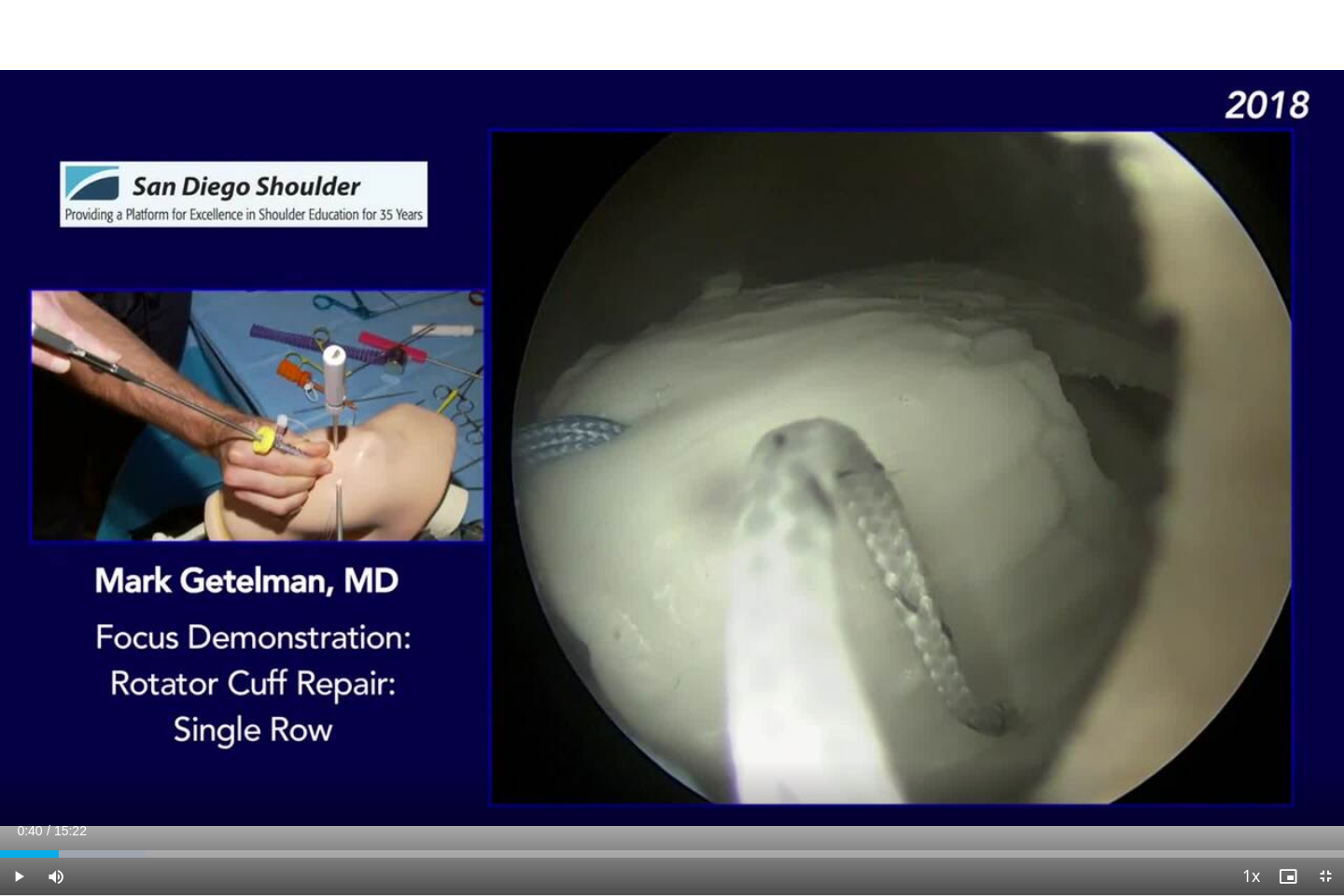 type 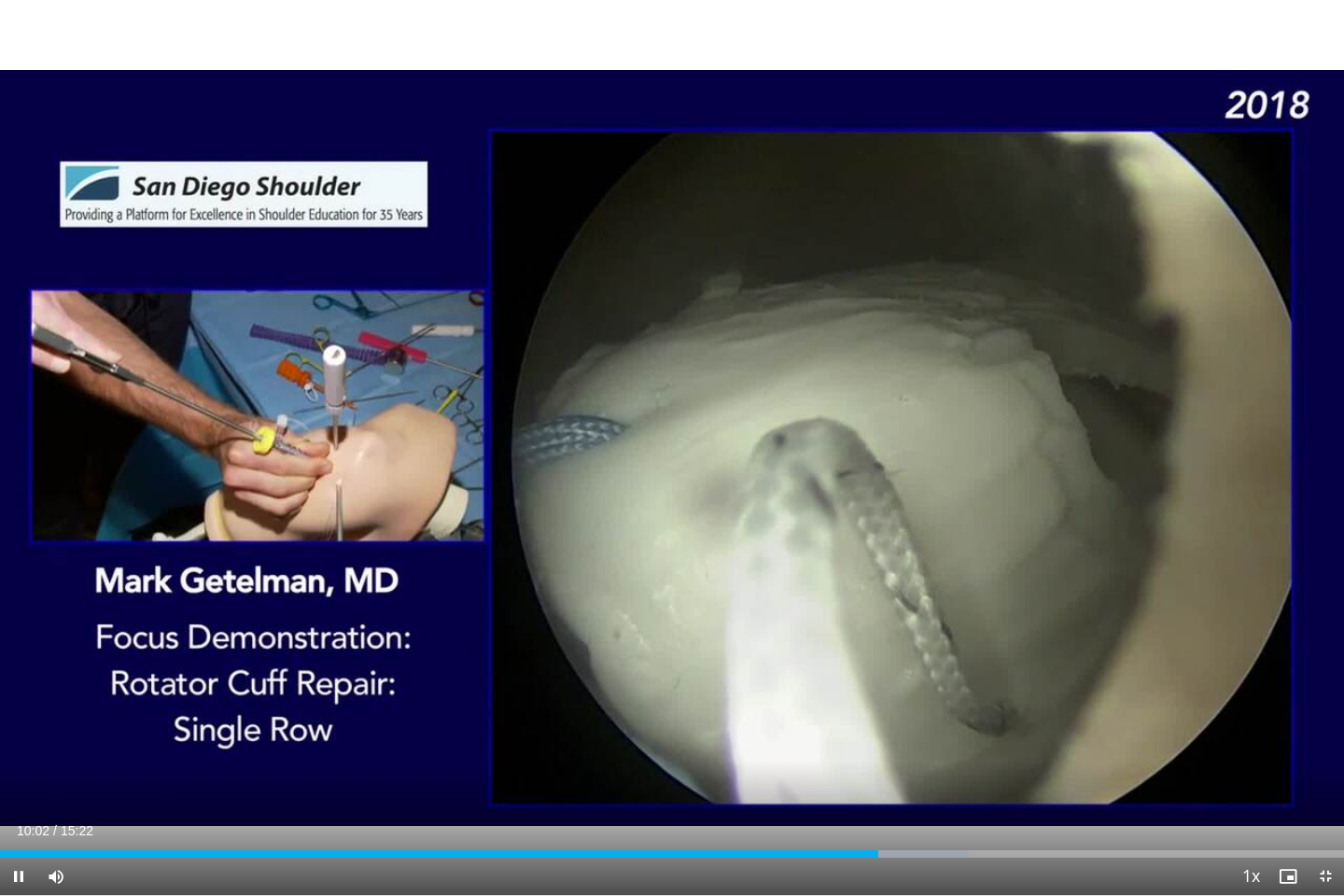 click on "Loaded :  72.05% 10:03 14:21" at bounding box center (672, 848) 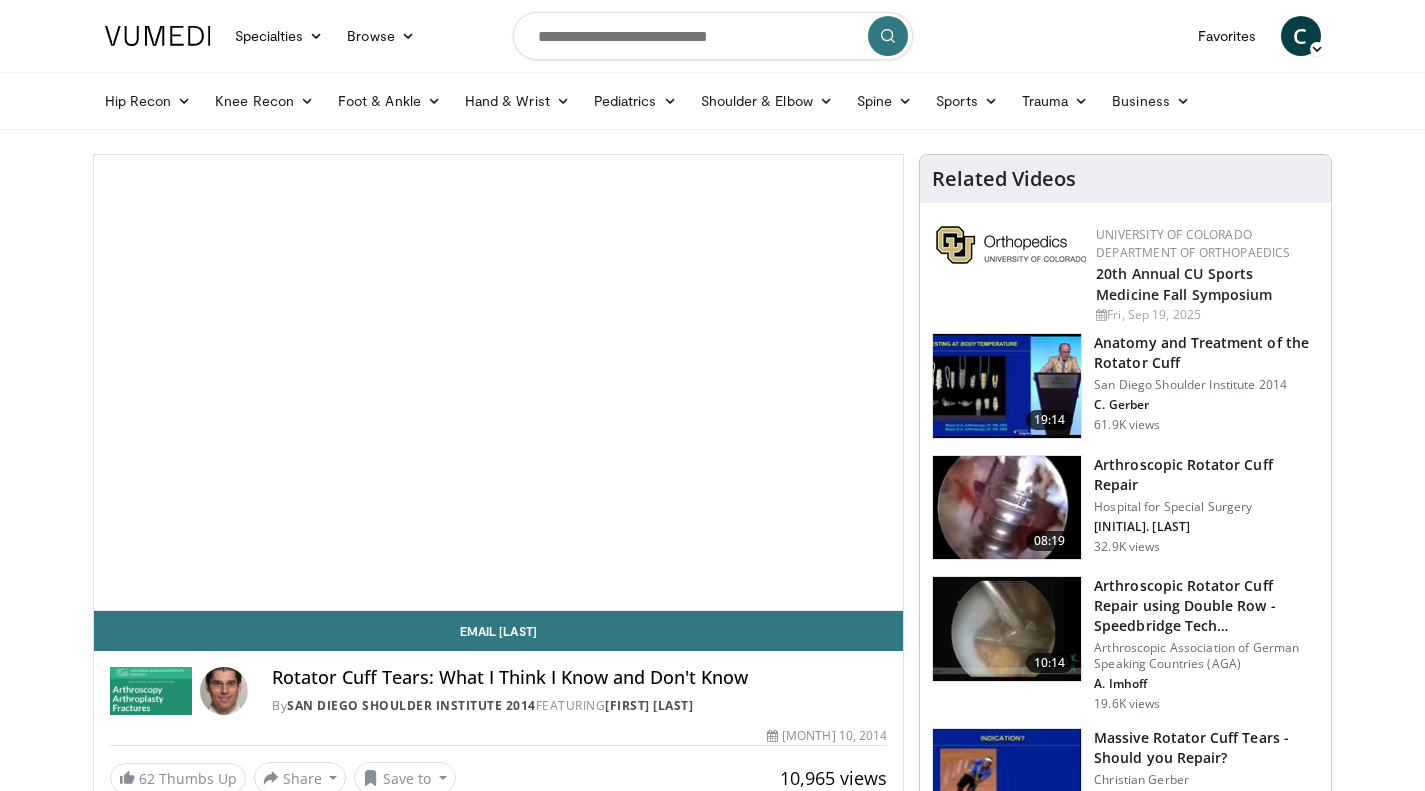 scroll, scrollTop: 0, scrollLeft: 0, axis: both 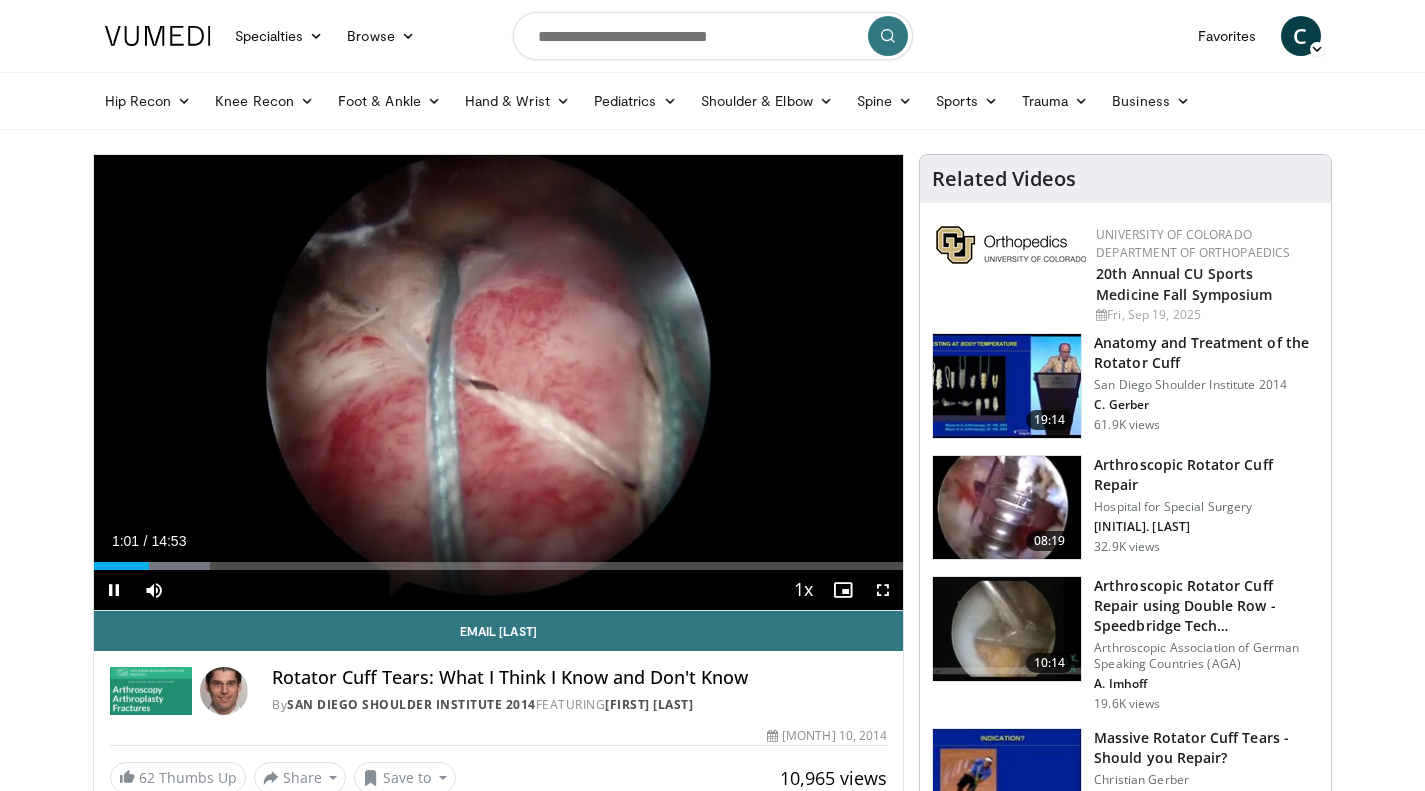 click at bounding box center (498, 382) 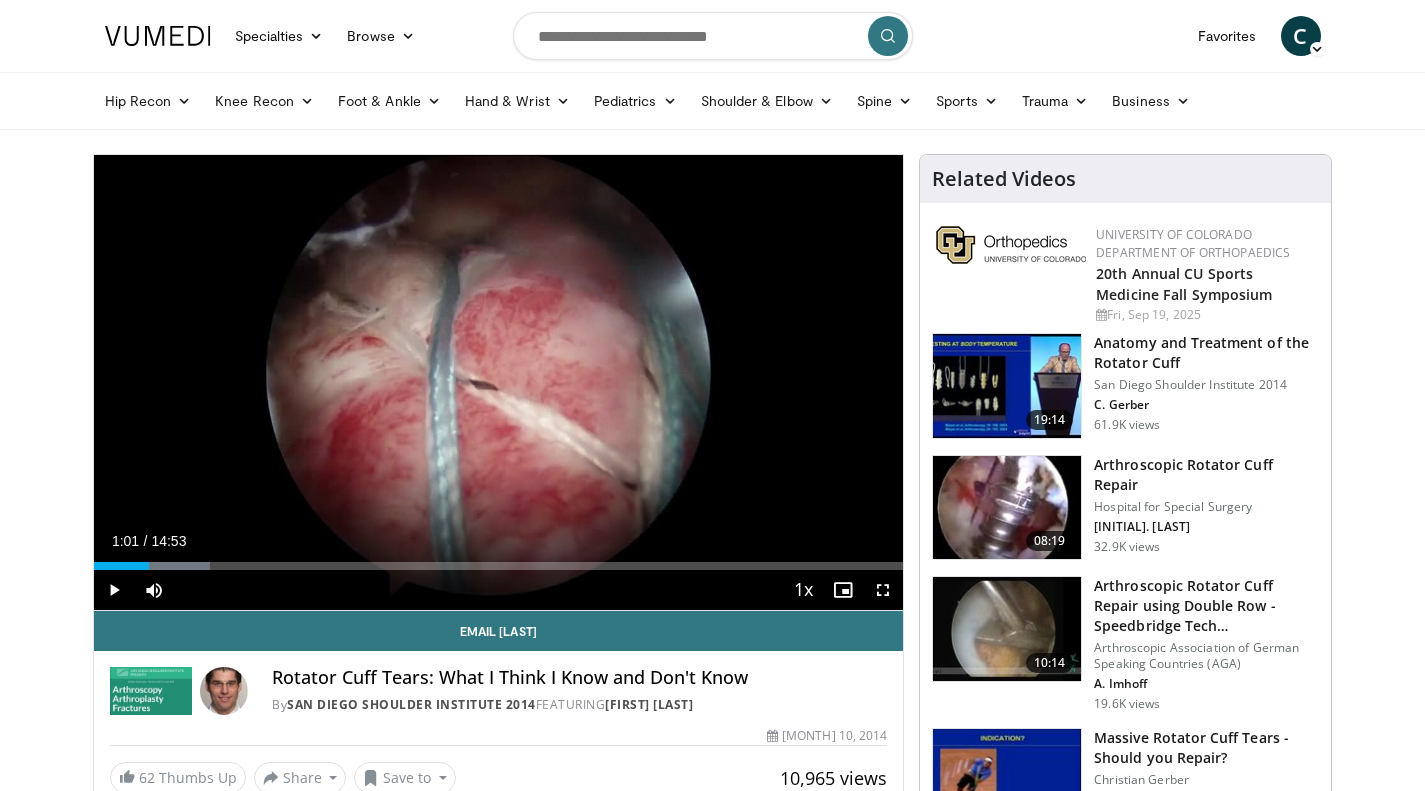 click at bounding box center [1007, 629] 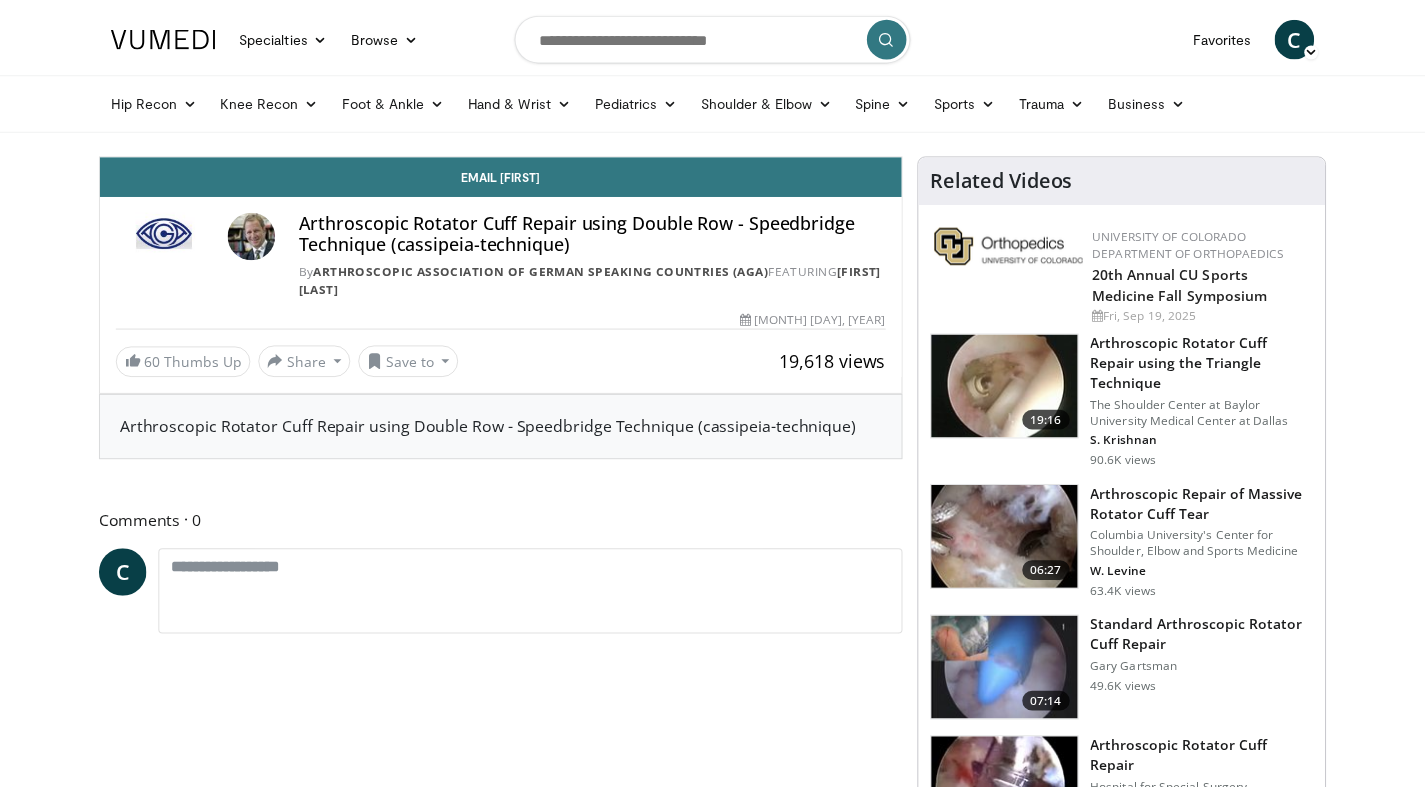 scroll, scrollTop: 0, scrollLeft: 0, axis: both 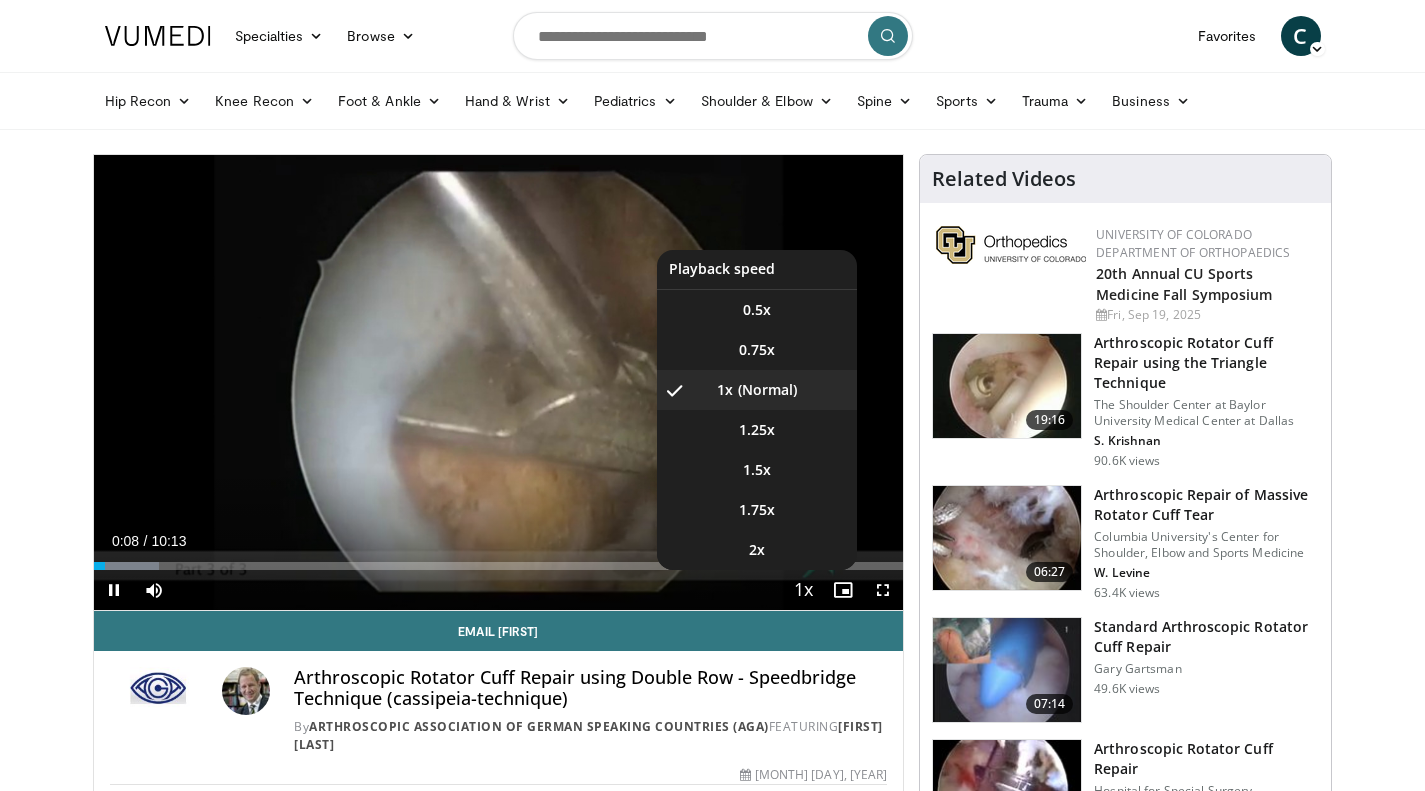 click at bounding box center (803, 591) 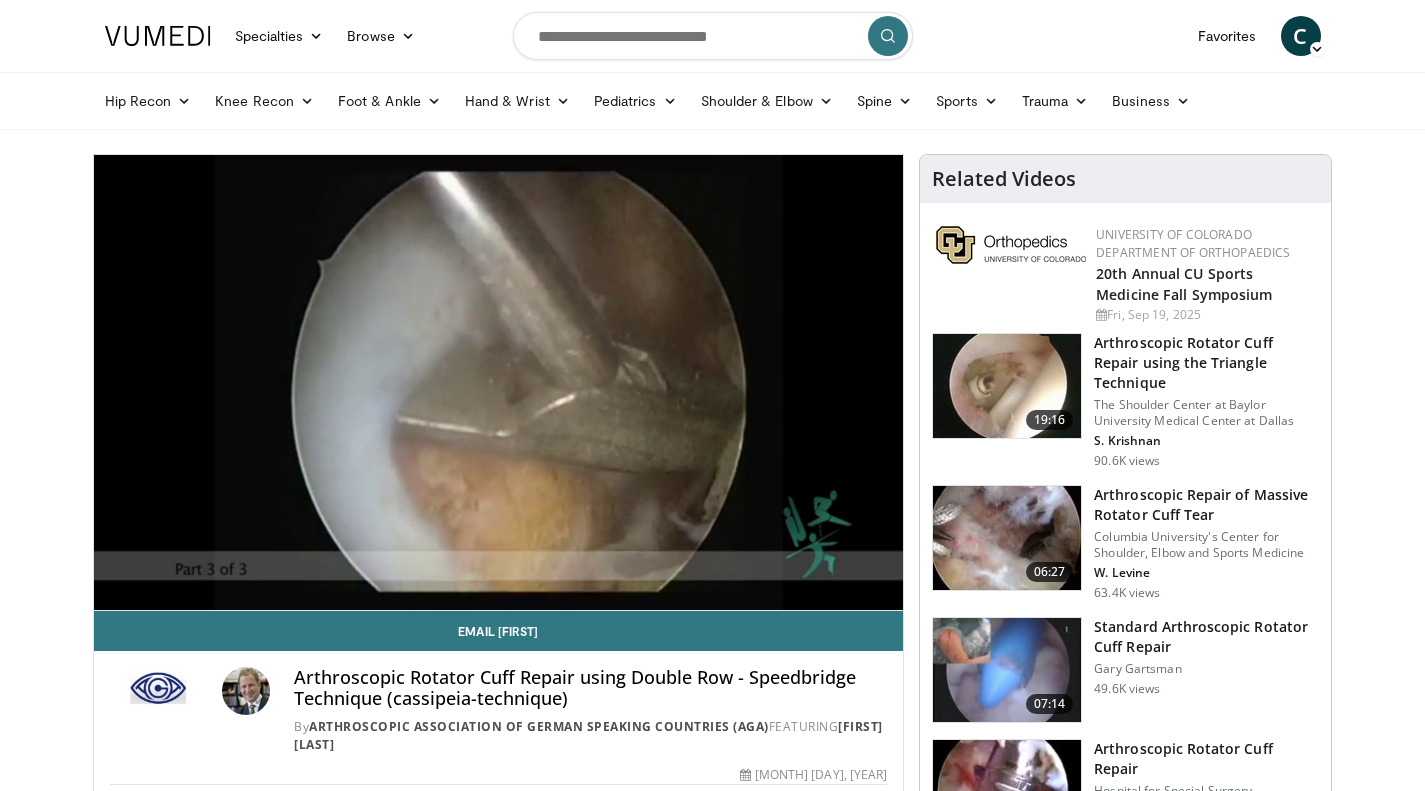 click on "10 seconds
Tap to unmute" at bounding box center [499, 382] 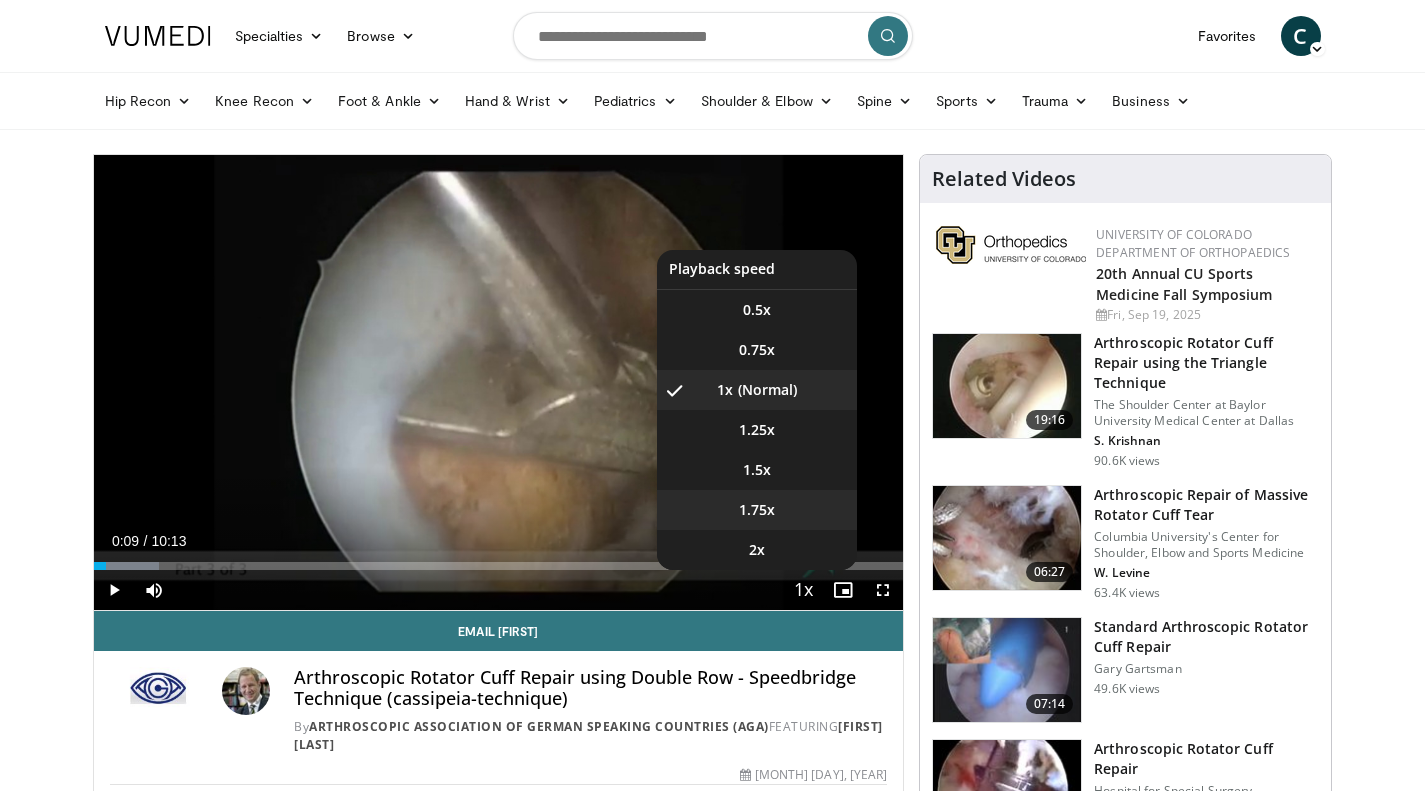 click on "1.75x" at bounding box center [757, 510] 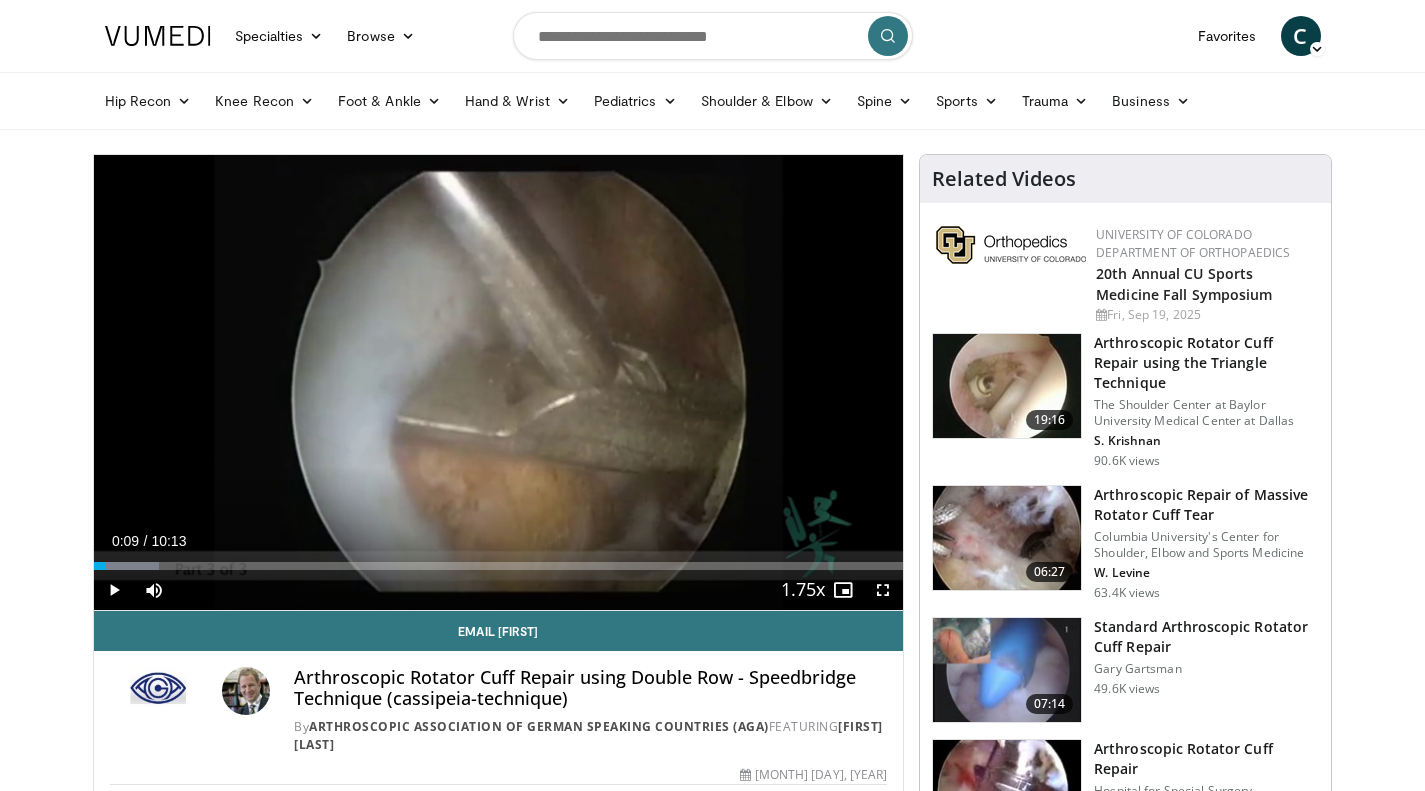 click on "10 seconds
Tap to unmute" at bounding box center (499, 382) 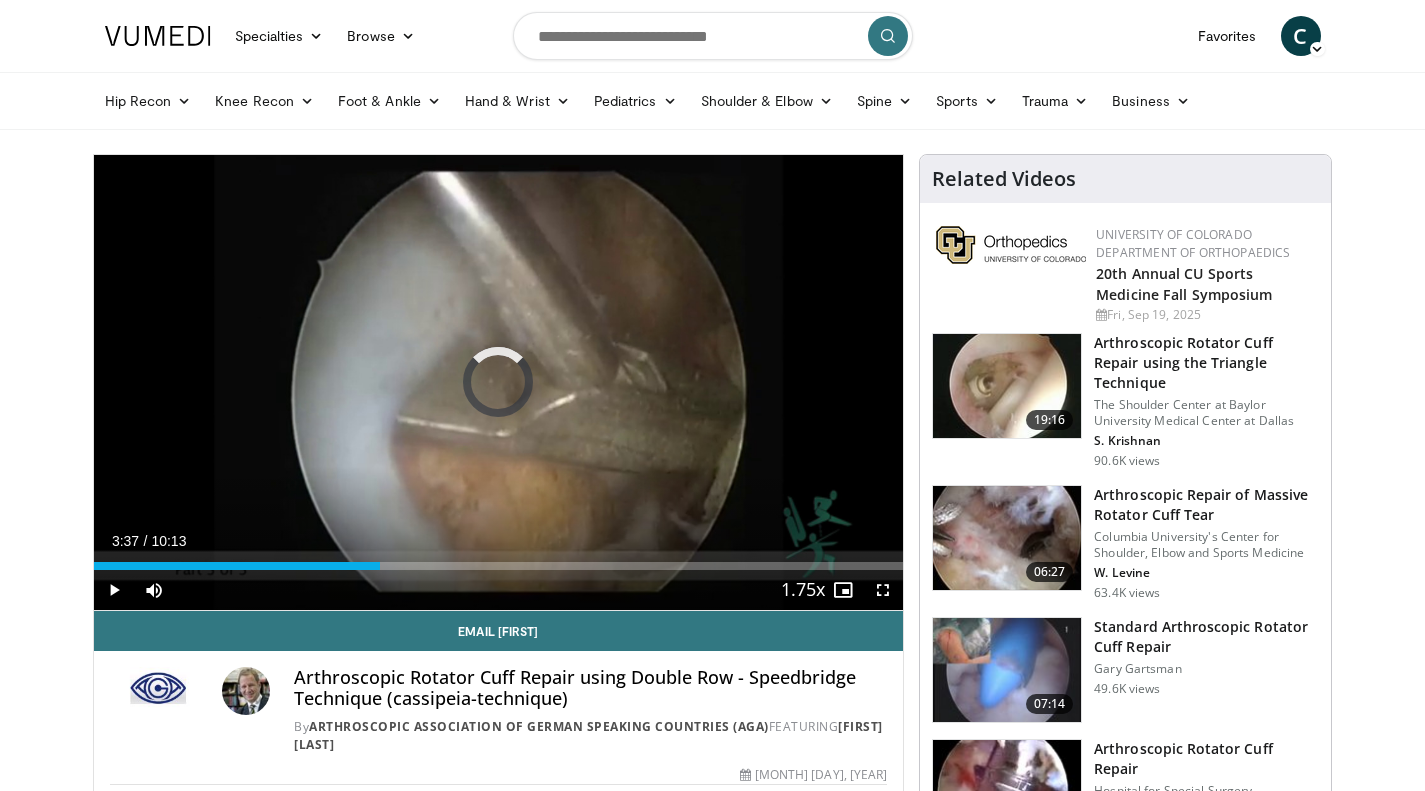 click on "Loaded :  9.68% 03:37 03:38" at bounding box center (499, 566) 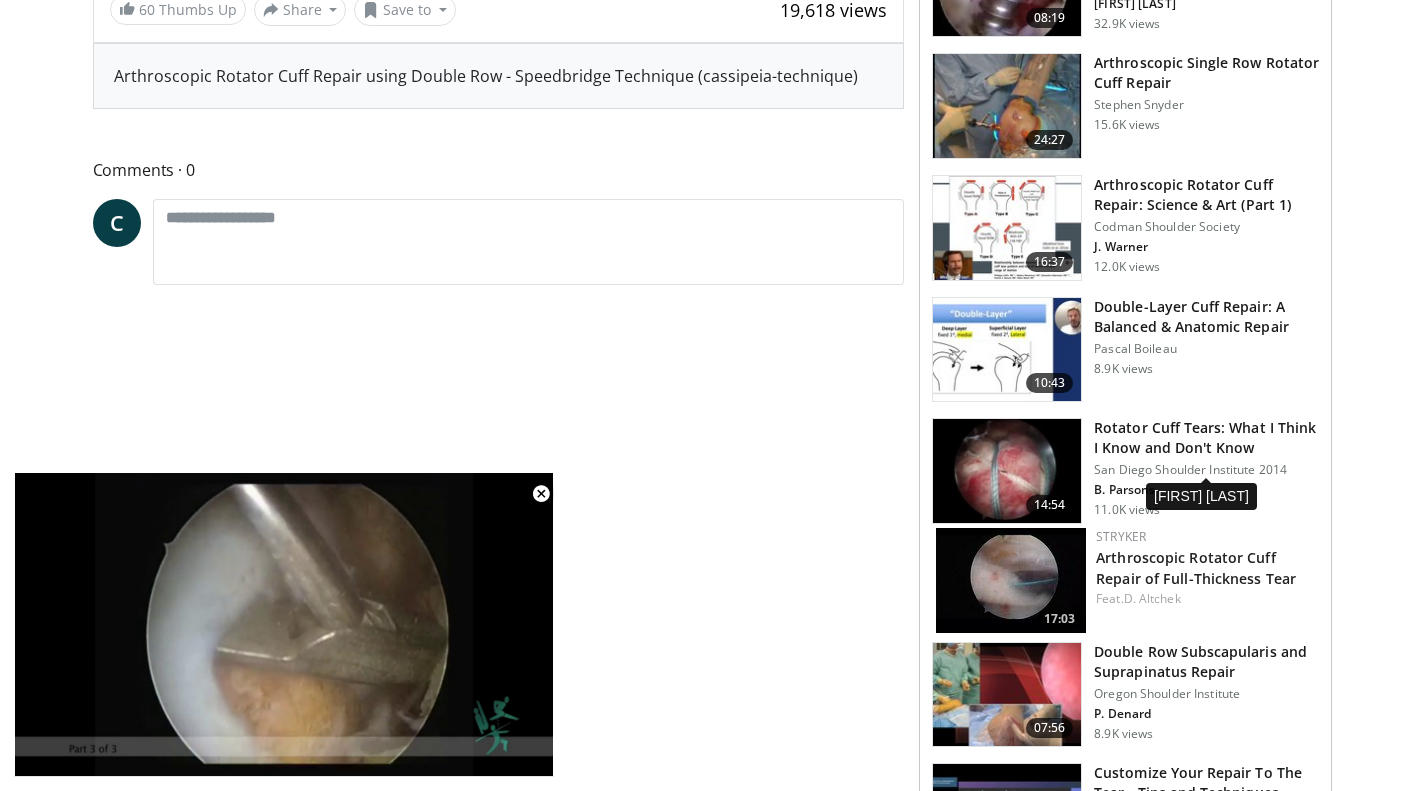 scroll, scrollTop: 821, scrollLeft: 0, axis: vertical 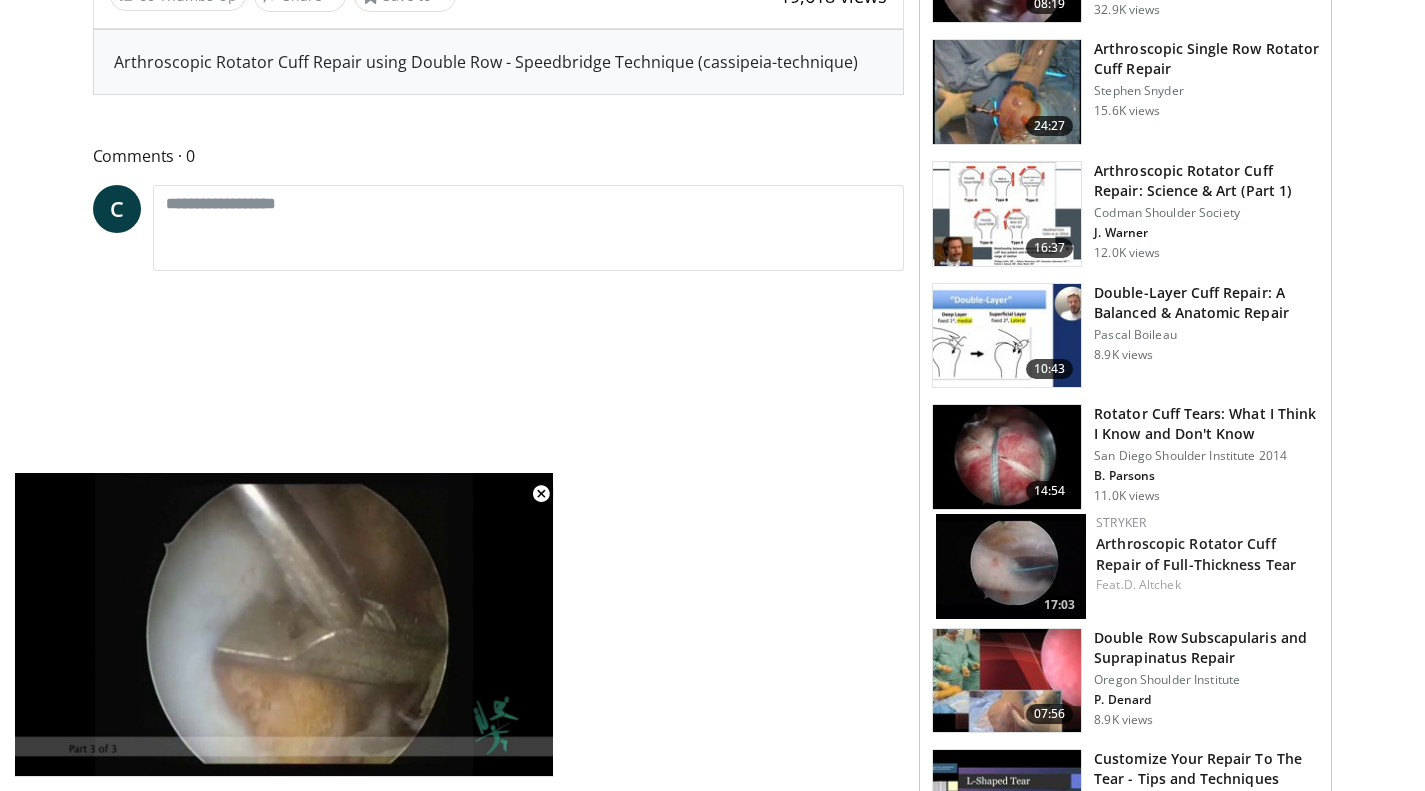 click at bounding box center (1007, 681) 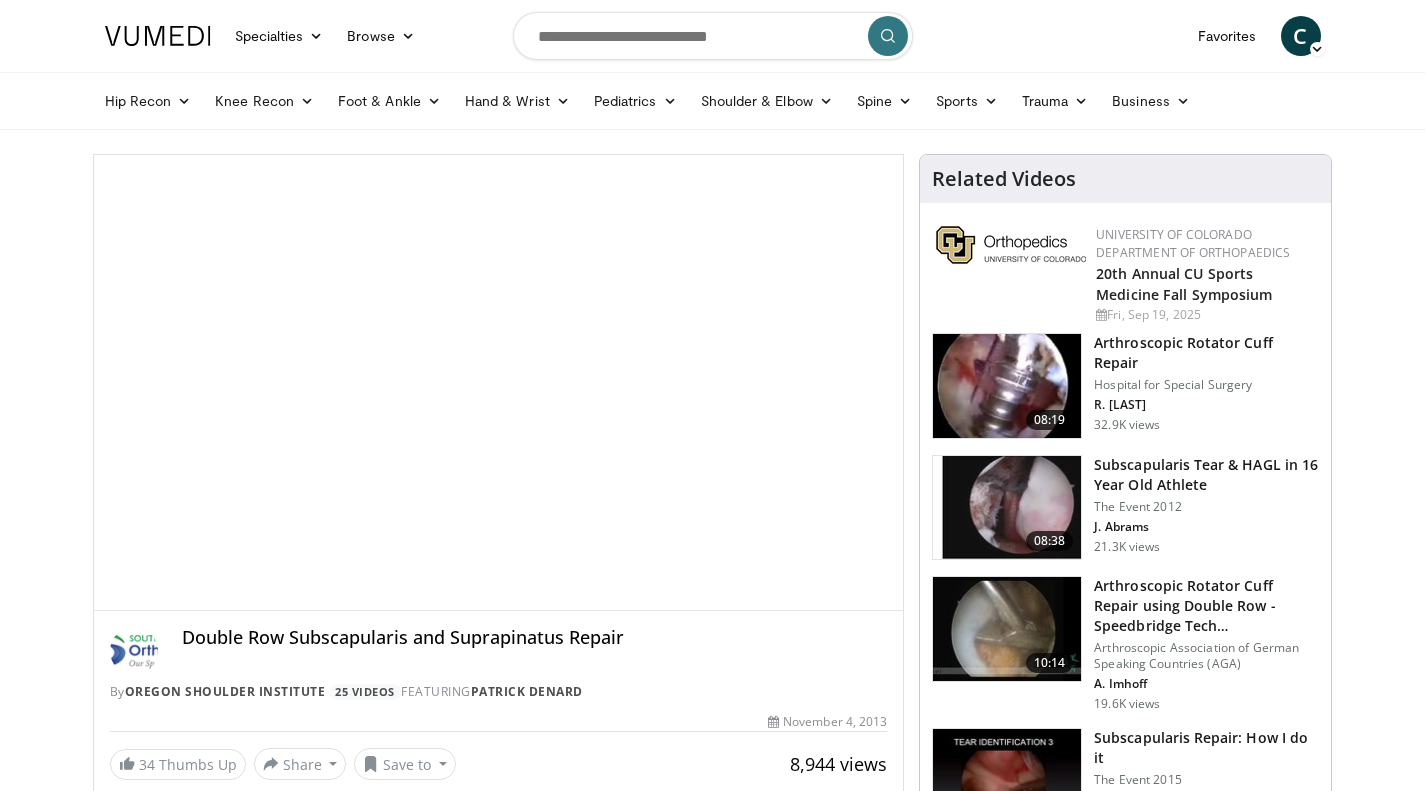 scroll, scrollTop: 0, scrollLeft: 0, axis: both 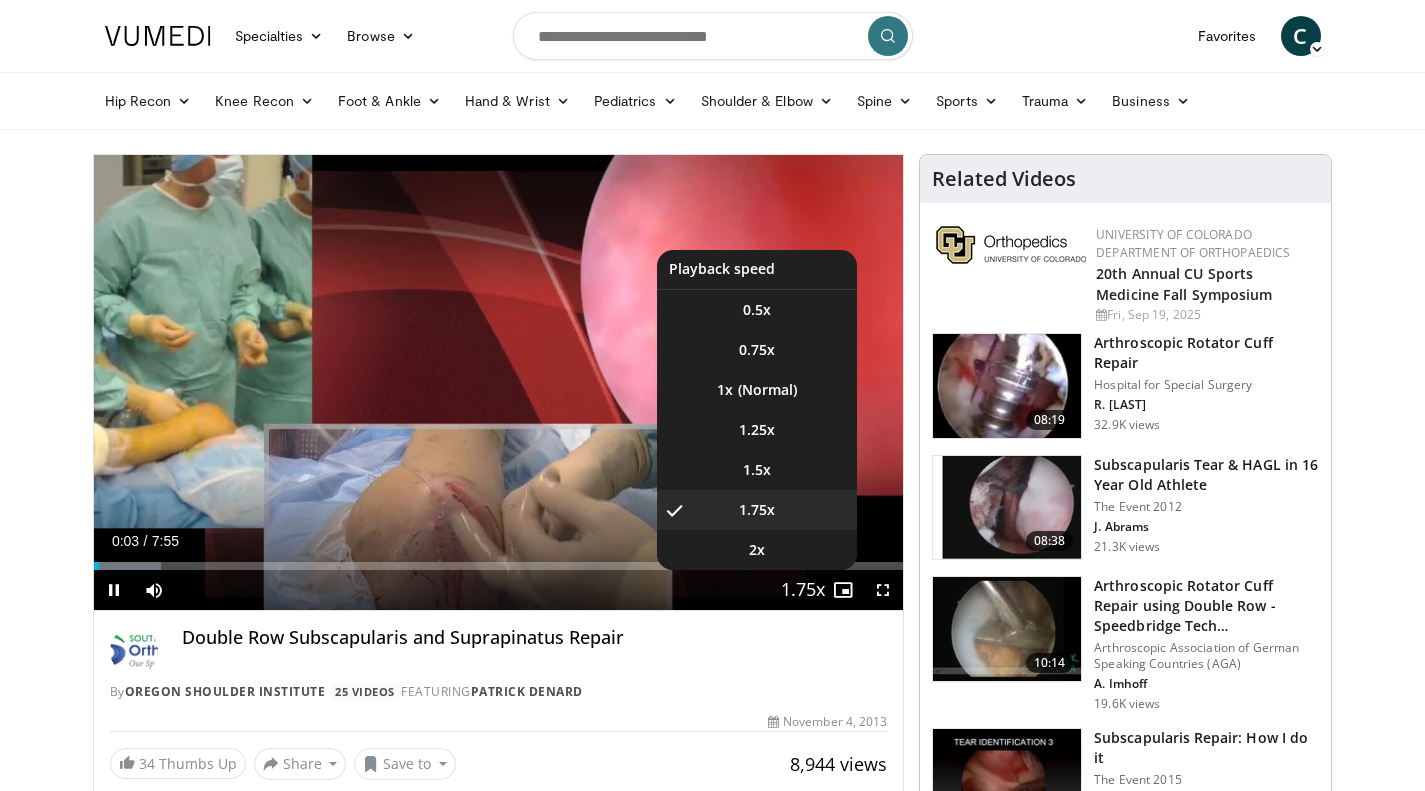 click at bounding box center [803, 591] 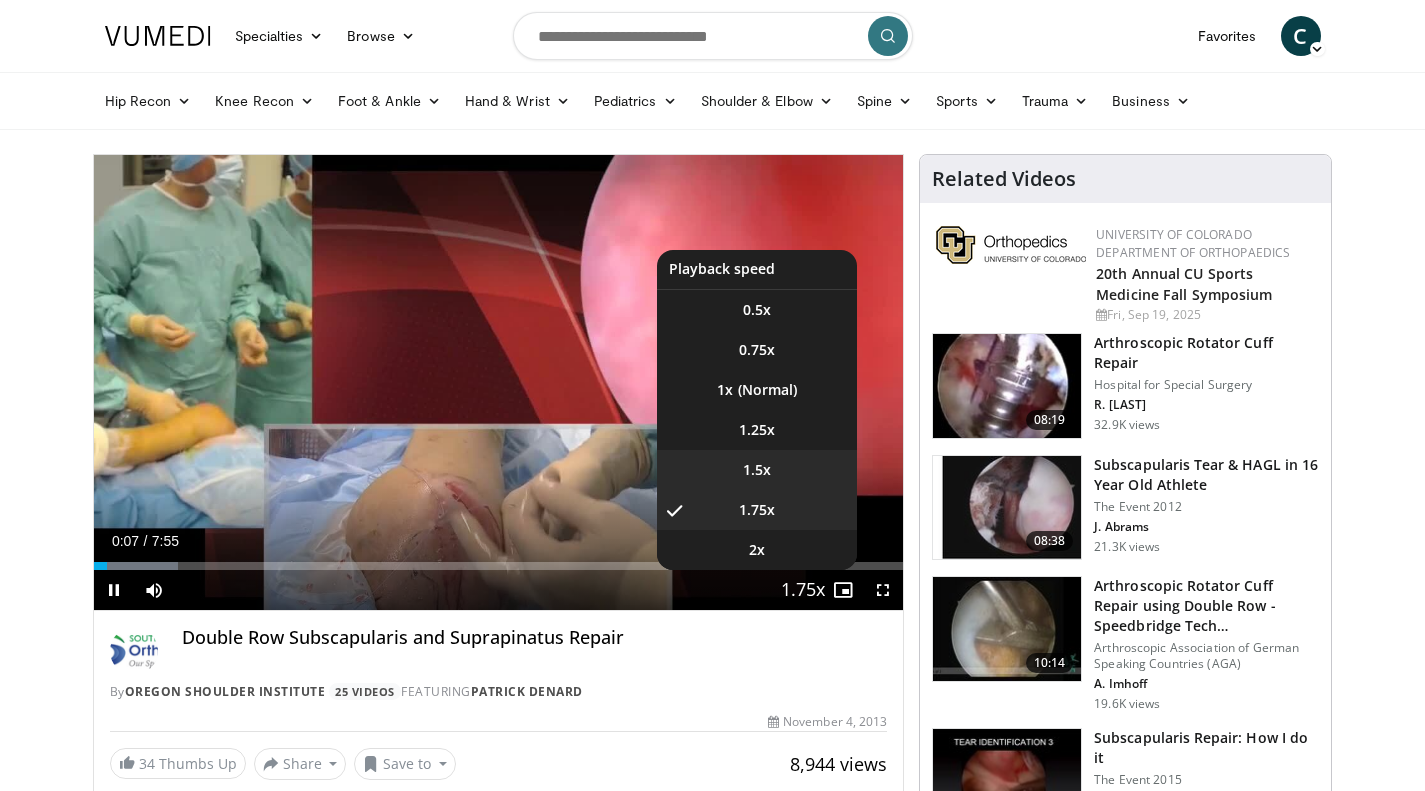 click on "1.5x" at bounding box center (757, 470) 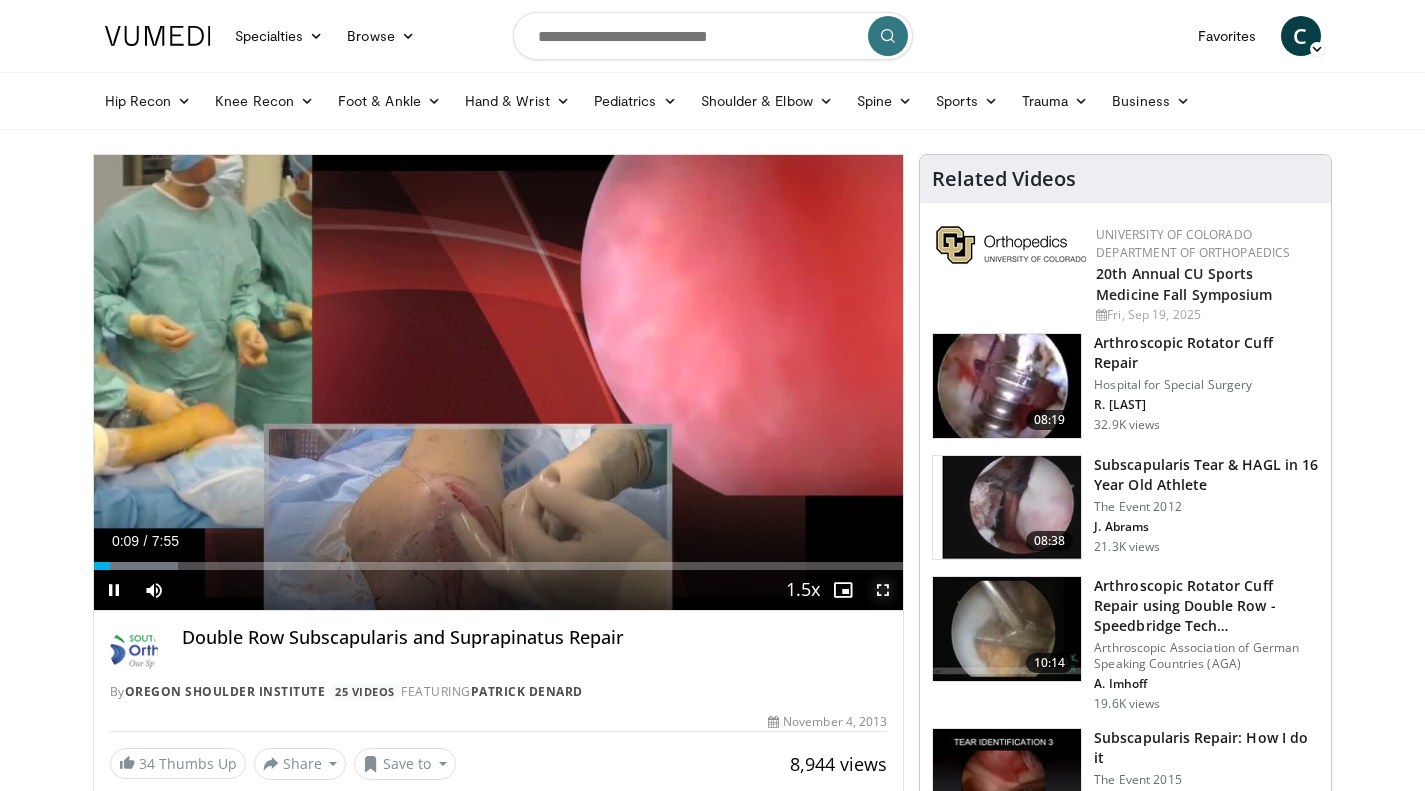 click at bounding box center [883, 590] 